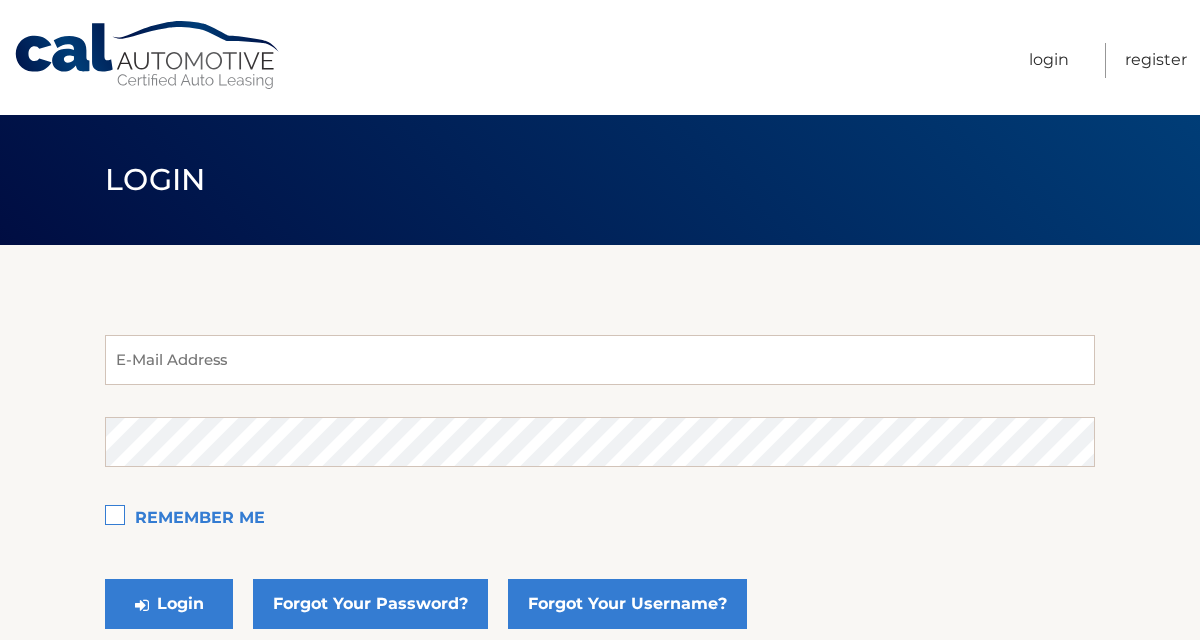 scroll, scrollTop: 0, scrollLeft: 0, axis: both 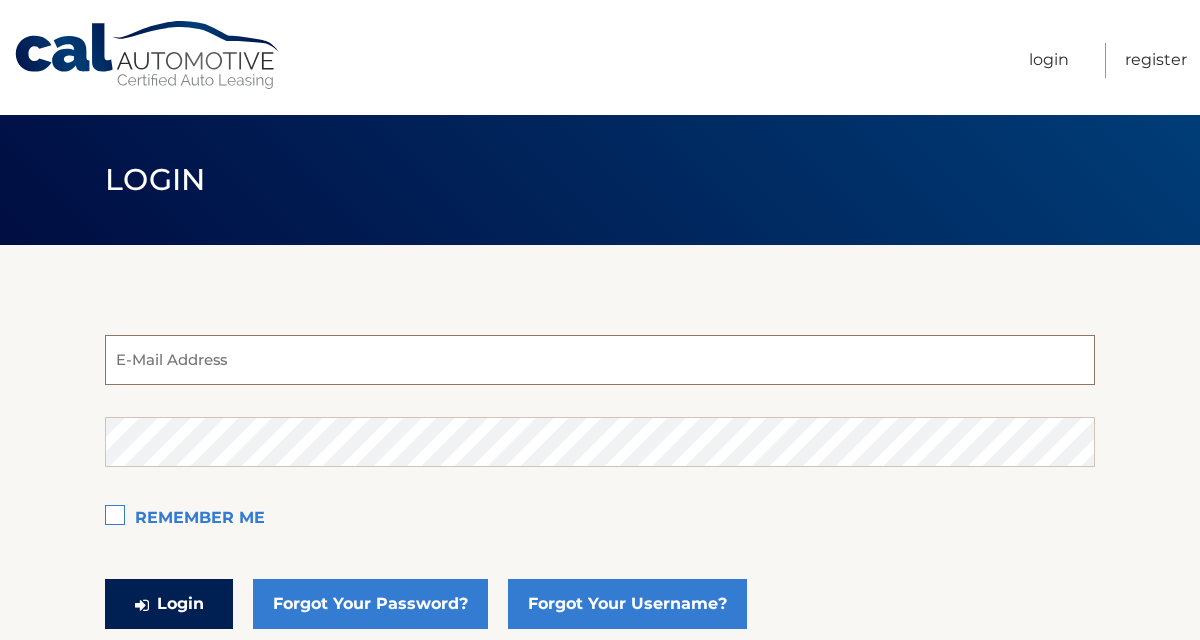 type on "viccarinha@gmail.com" 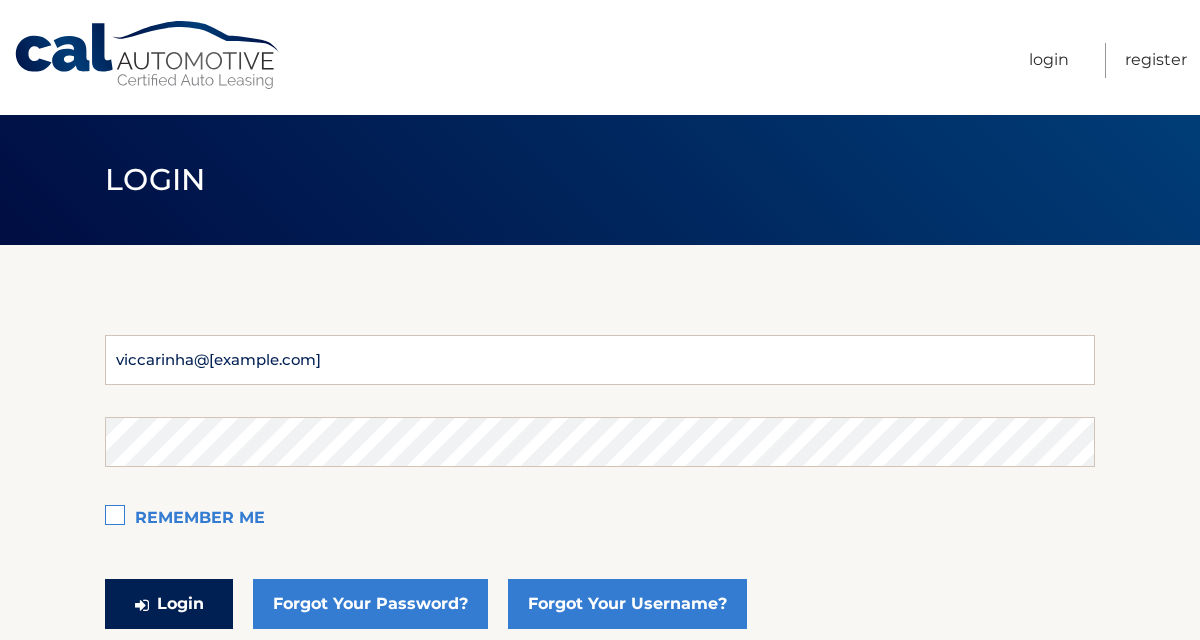 click on "Login" at bounding box center [169, 604] 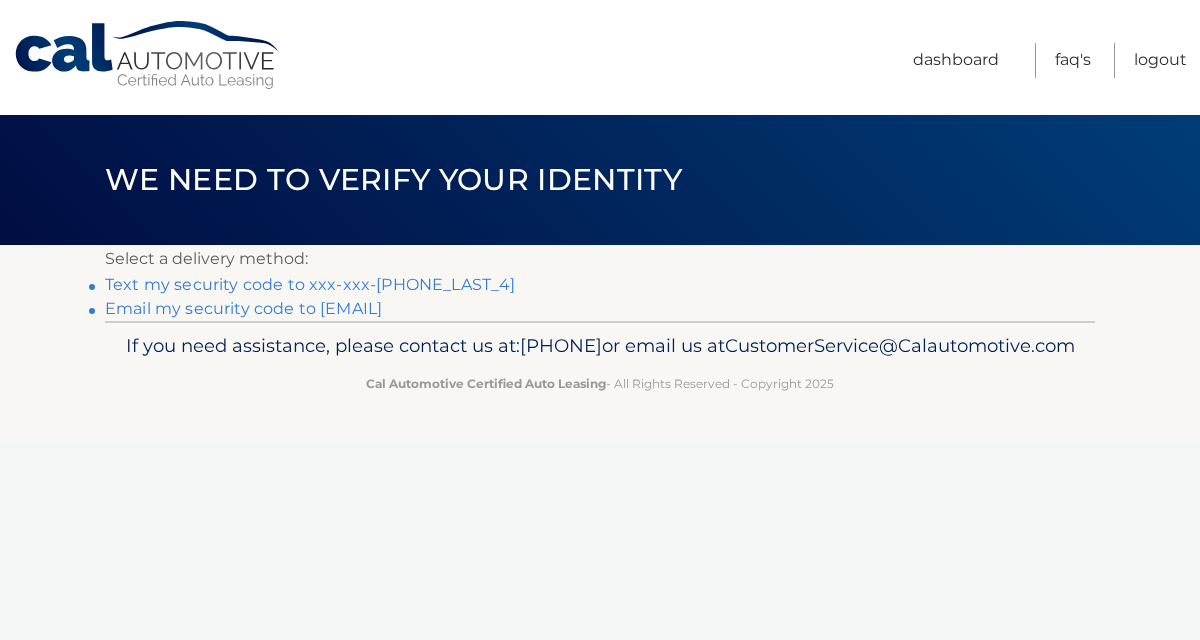 scroll, scrollTop: 0, scrollLeft: 0, axis: both 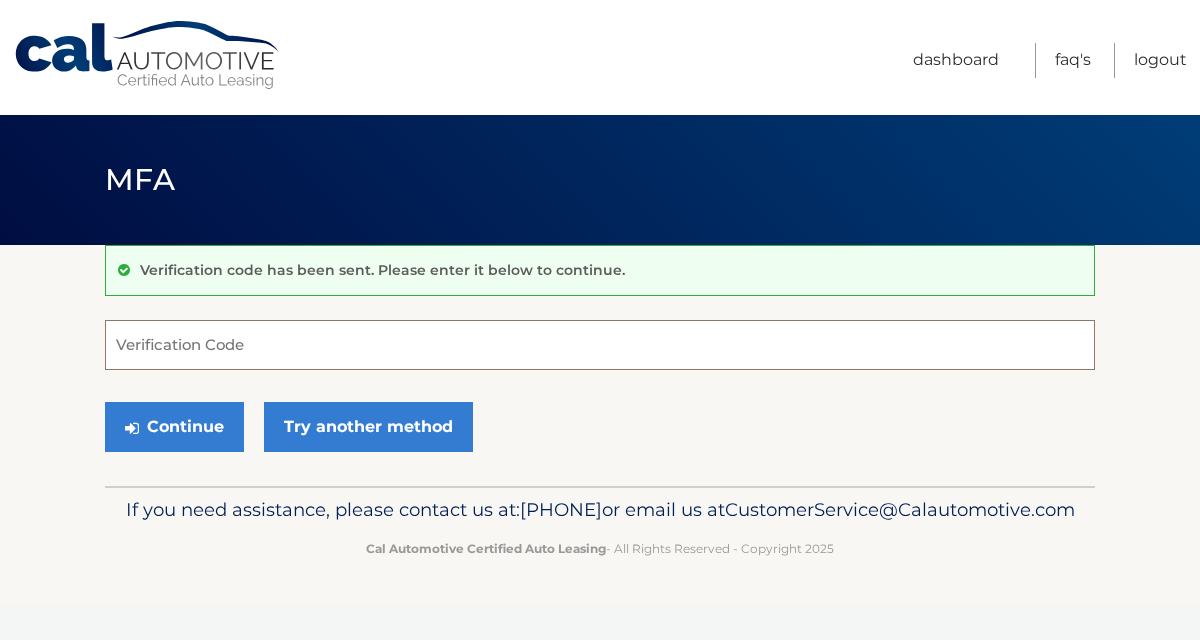 click on "Verification Code" at bounding box center (600, 345) 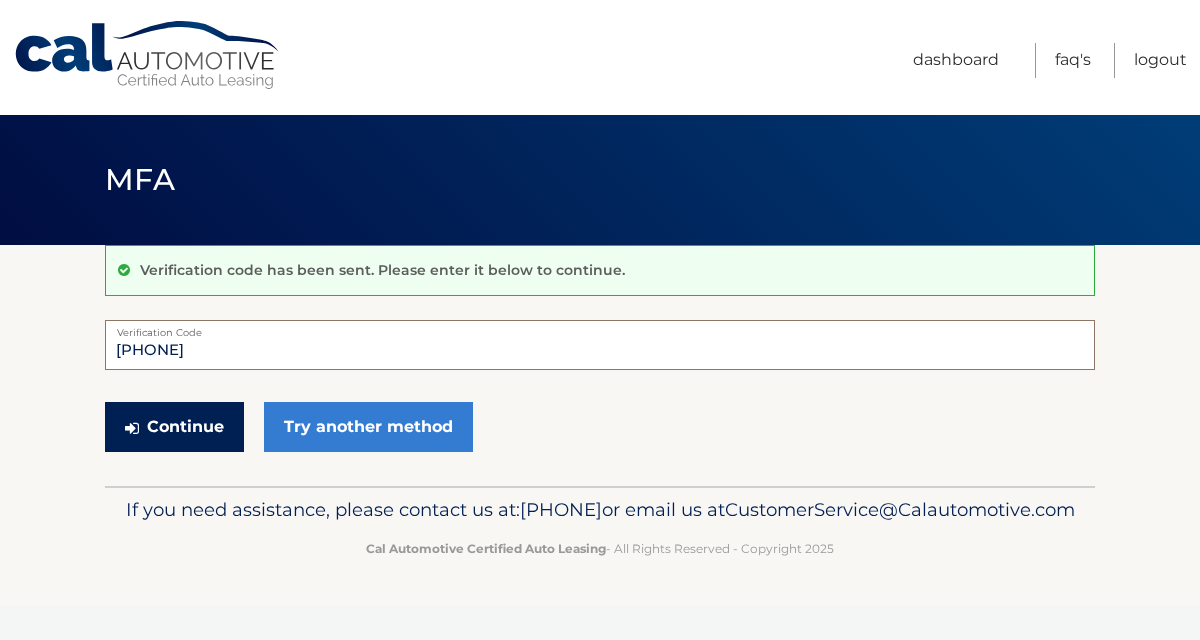 type on "351418" 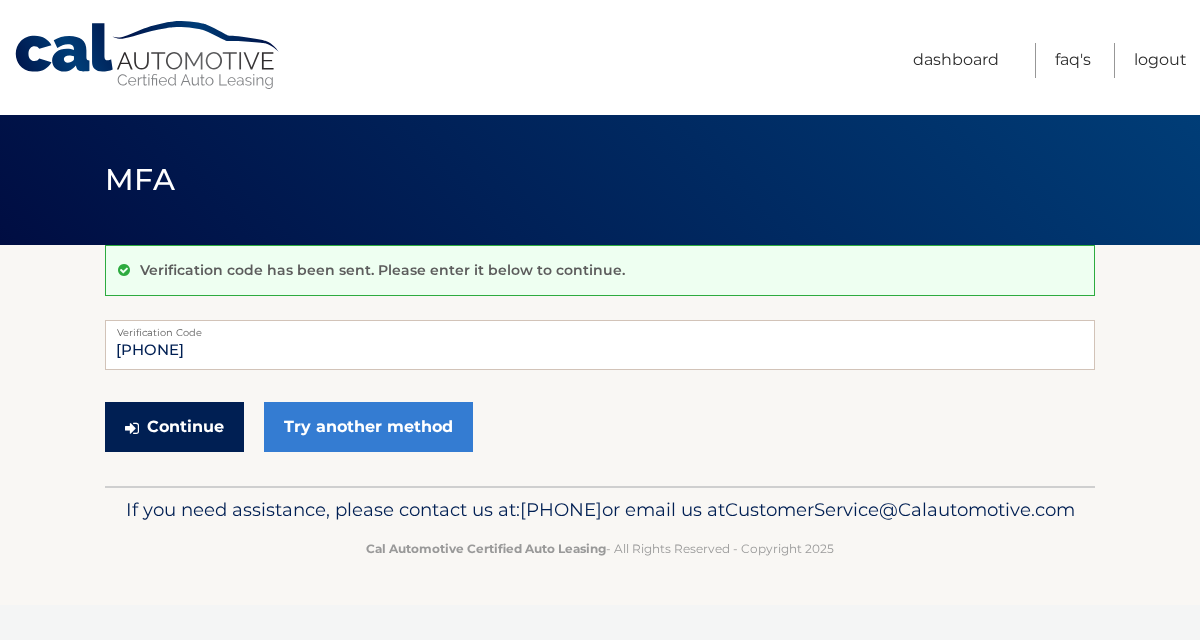 click on "Continue" at bounding box center (174, 427) 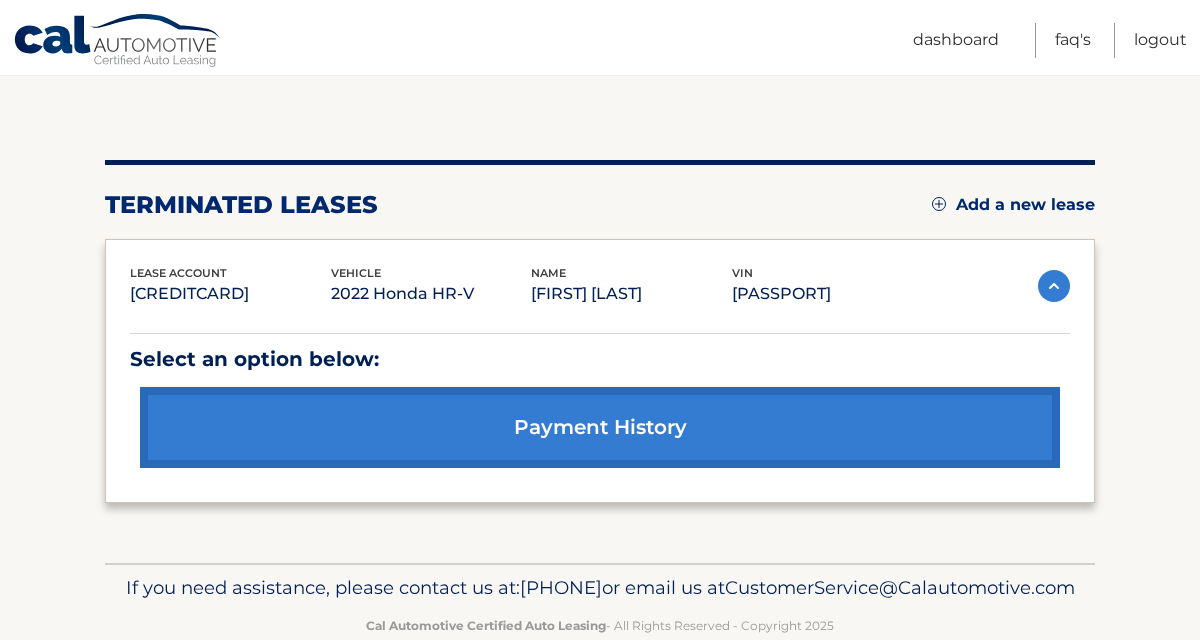 scroll, scrollTop: 173, scrollLeft: 0, axis: vertical 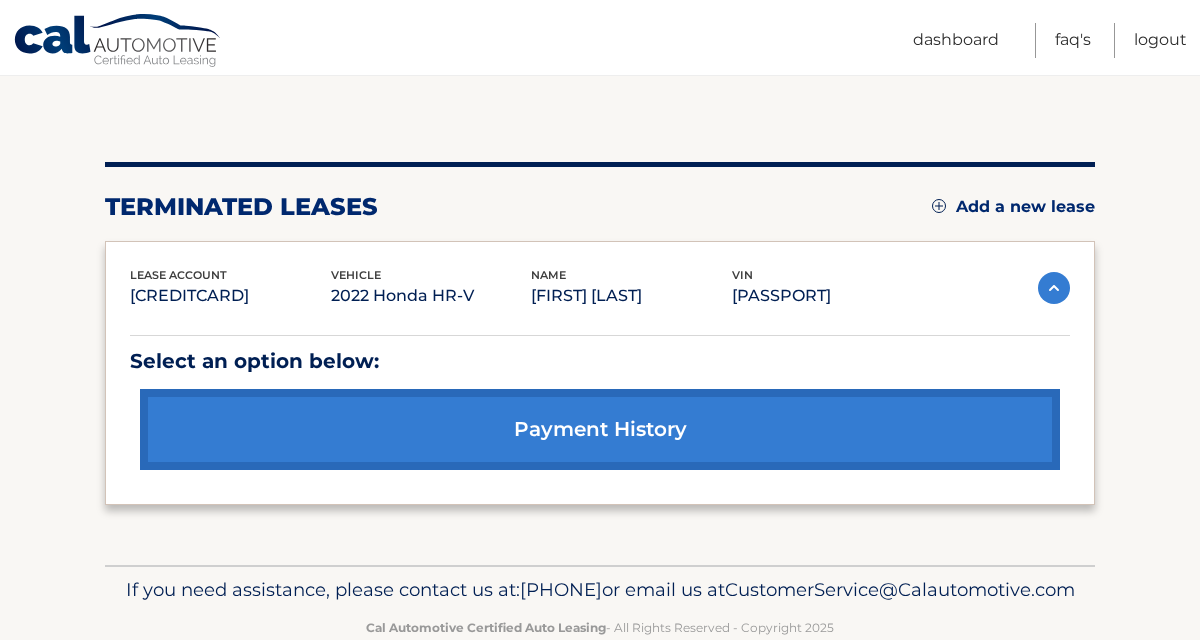 click on "payment history" at bounding box center (600, 429) 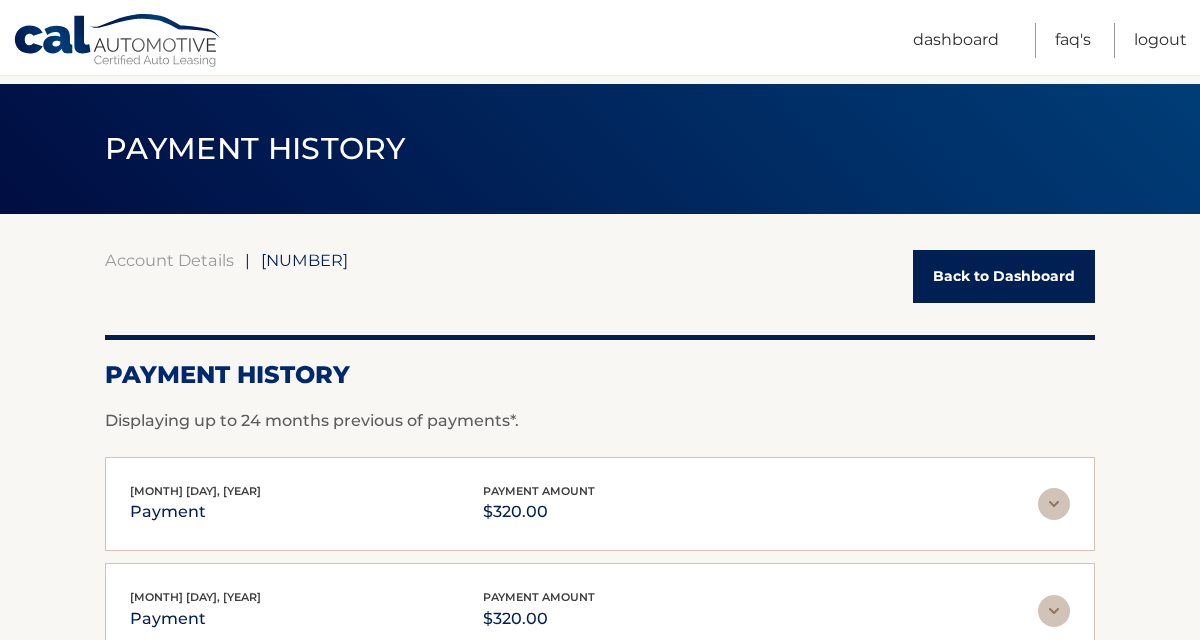 scroll, scrollTop: 0, scrollLeft: 0, axis: both 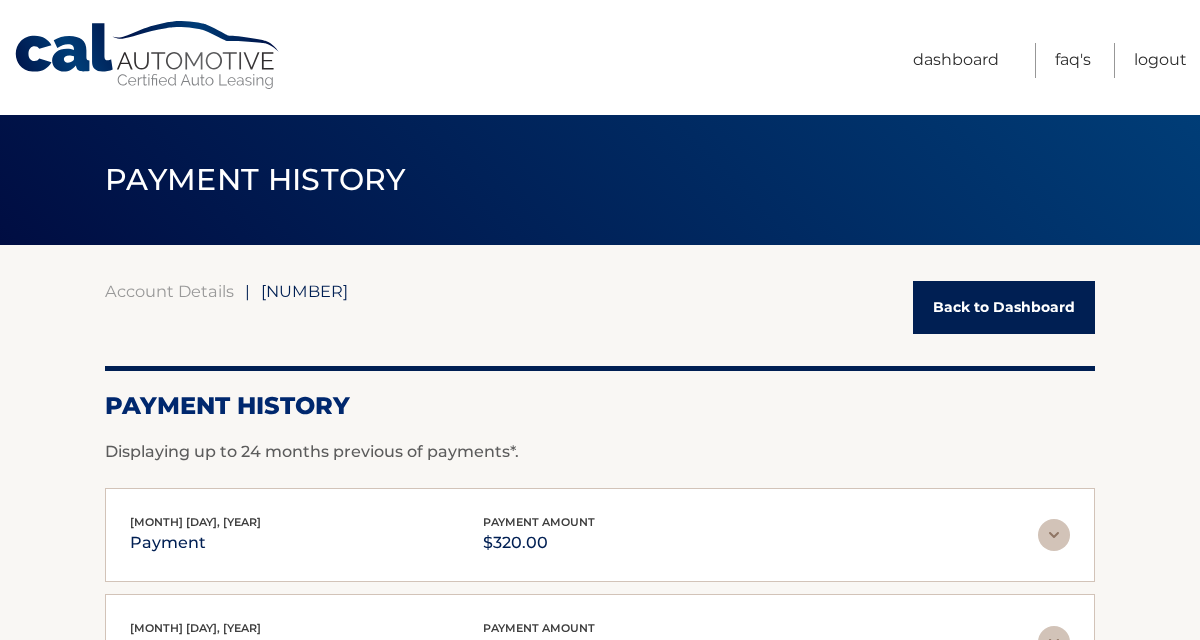 click on "[NUMBER]" at bounding box center [304, 291] 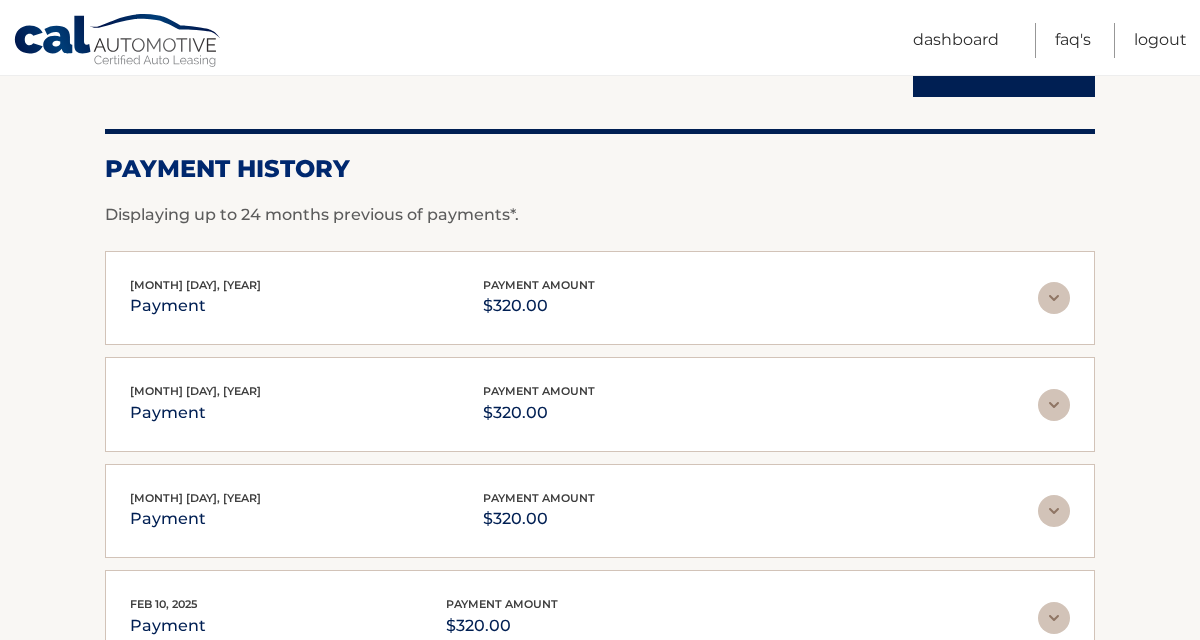 scroll, scrollTop: 244, scrollLeft: 0, axis: vertical 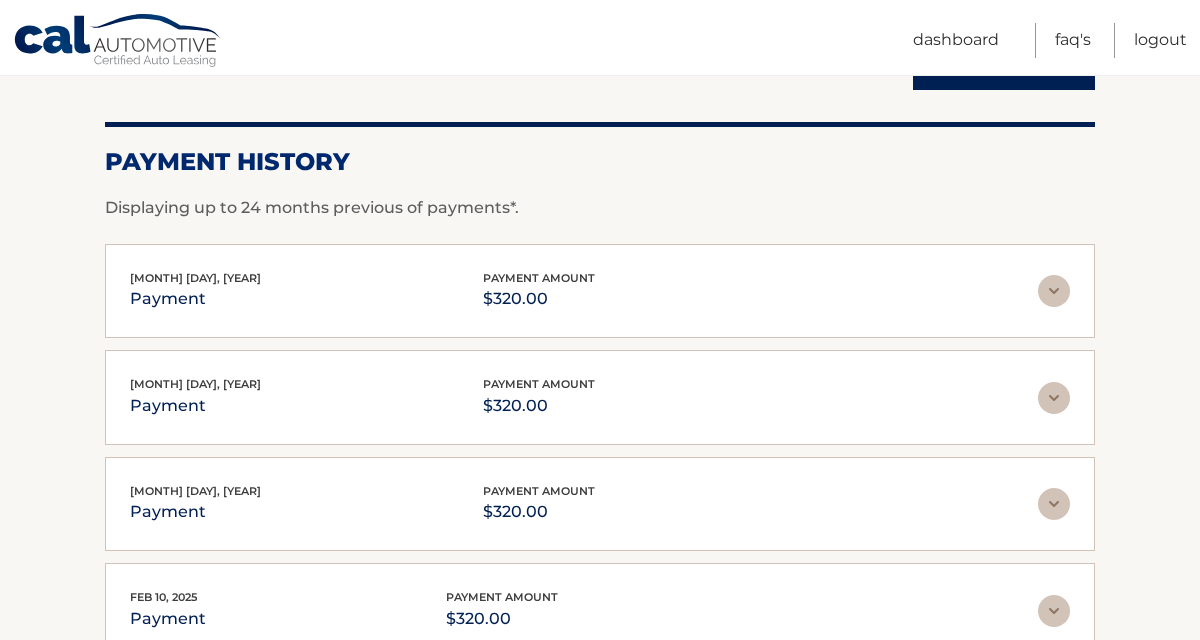click at bounding box center (1054, 291) 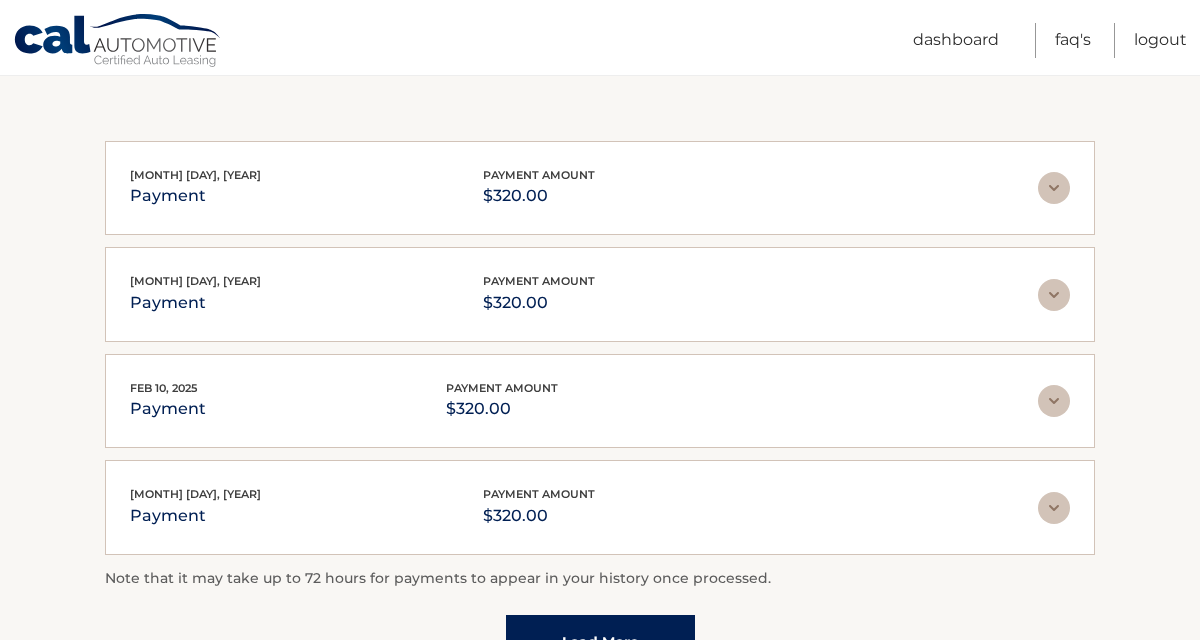 scroll, scrollTop: 794, scrollLeft: 0, axis: vertical 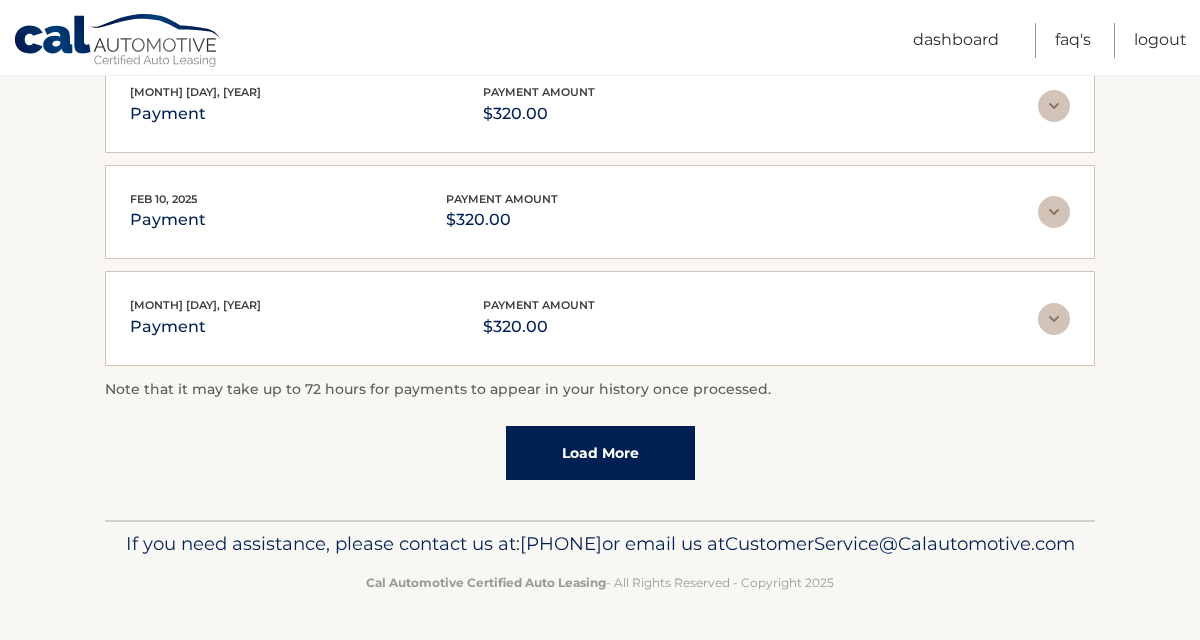 click on "Load More" at bounding box center (600, 453) 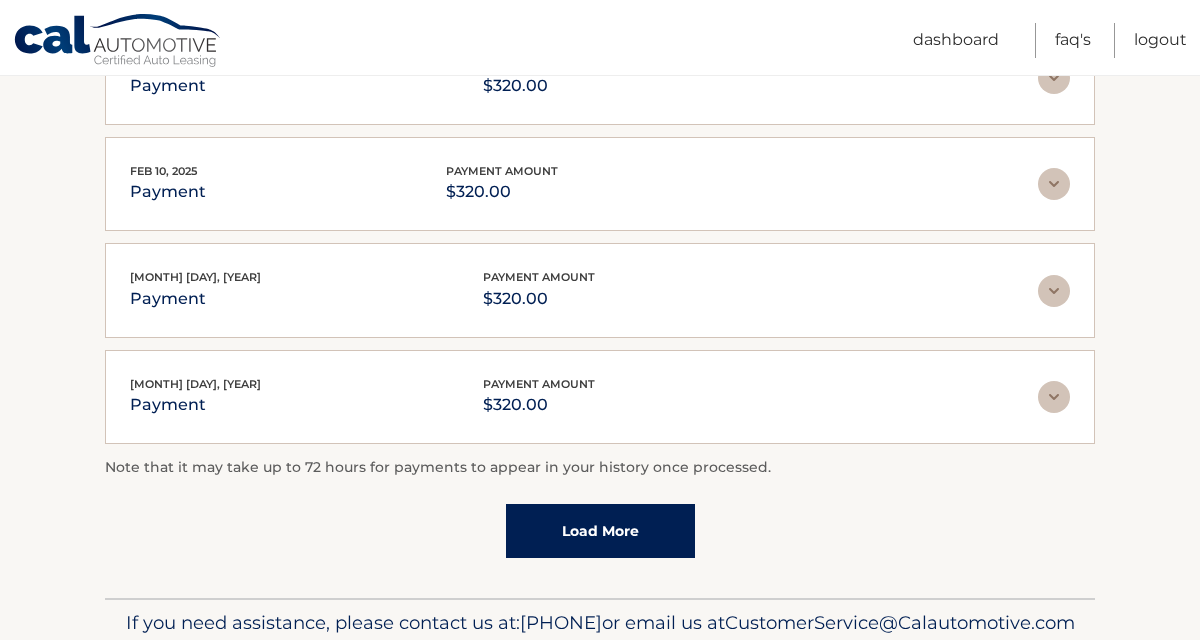 click on "Load More" at bounding box center [600, 531] 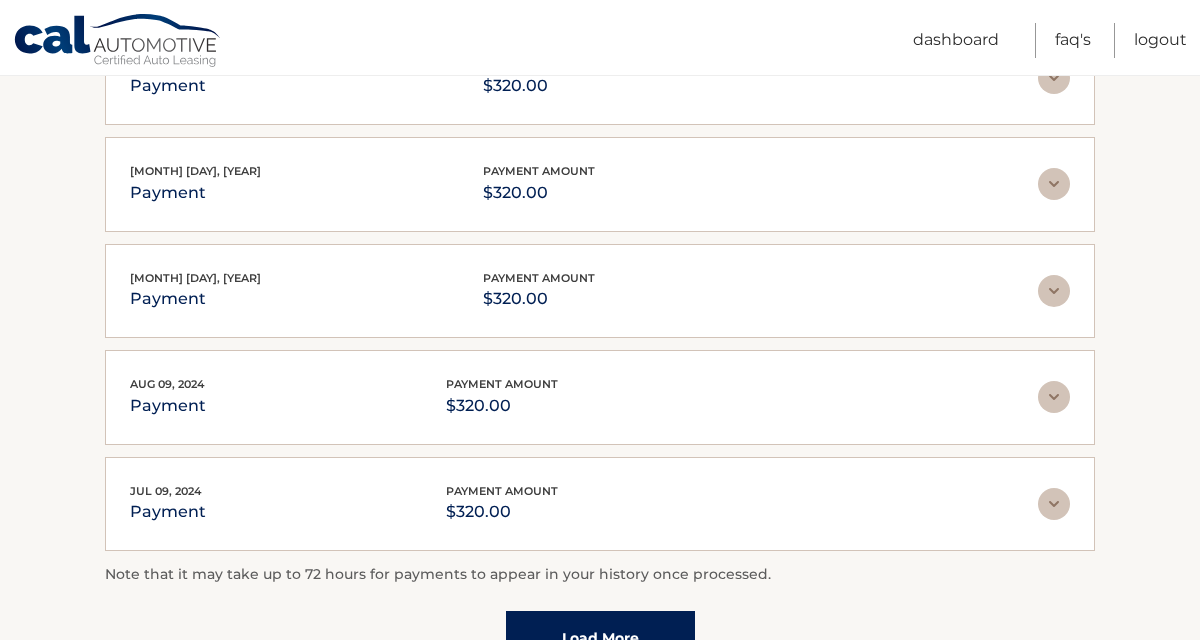 scroll, scrollTop: 1430, scrollLeft: 0, axis: vertical 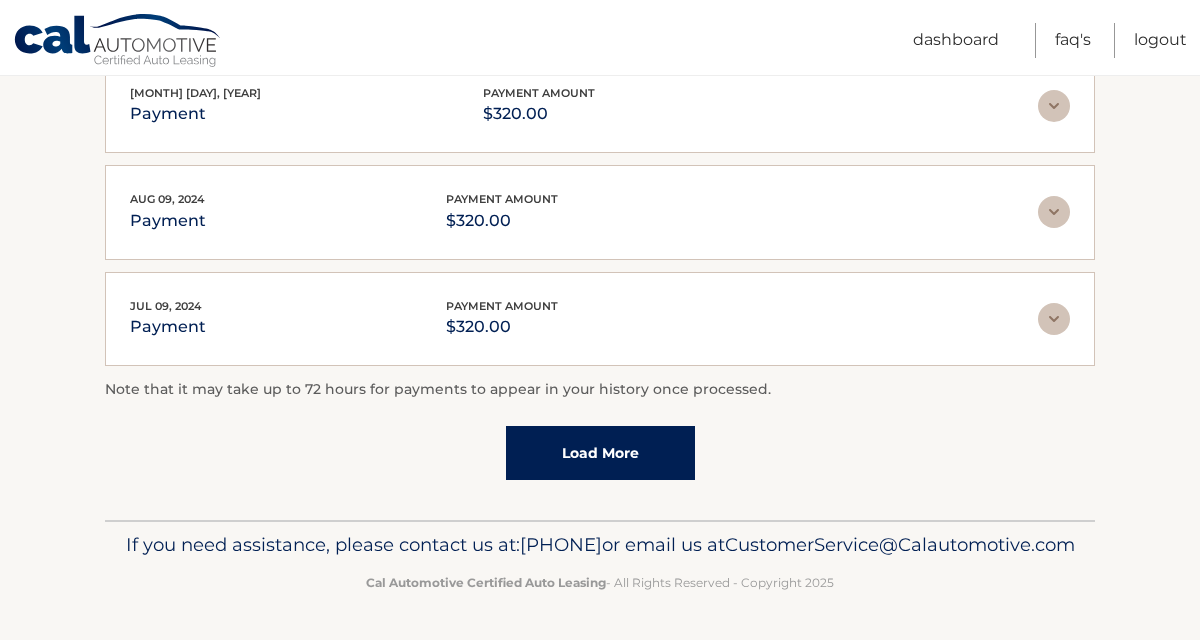 click on "Load More" at bounding box center (600, 453) 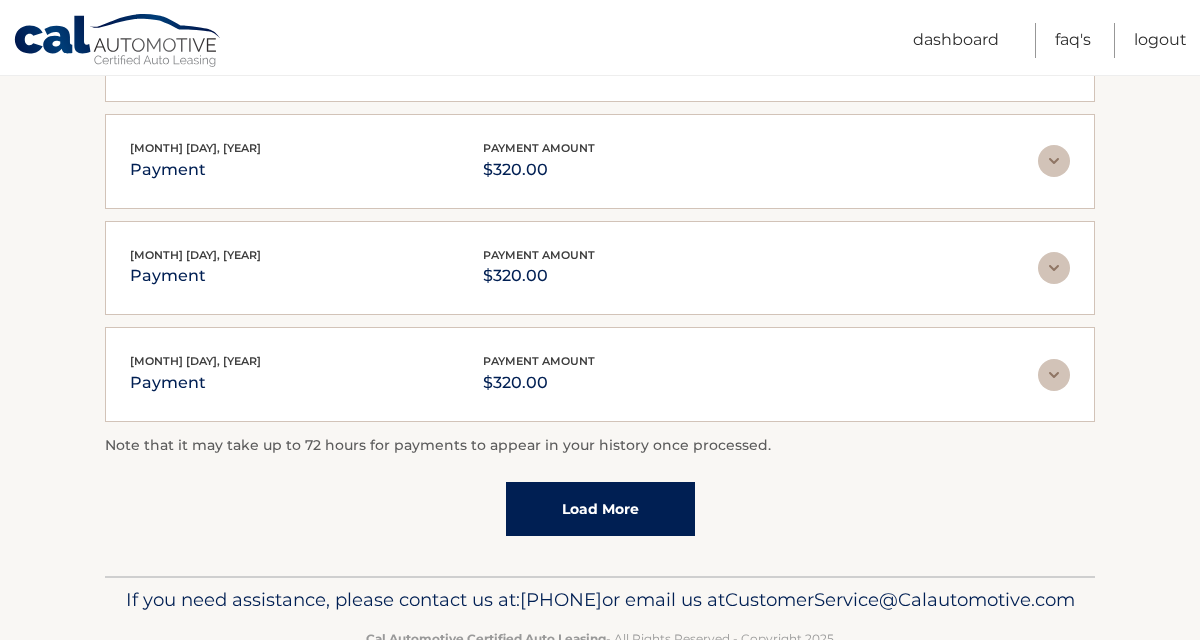 scroll, scrollTop: 1960, scrollLeft: 0, axis: vertical 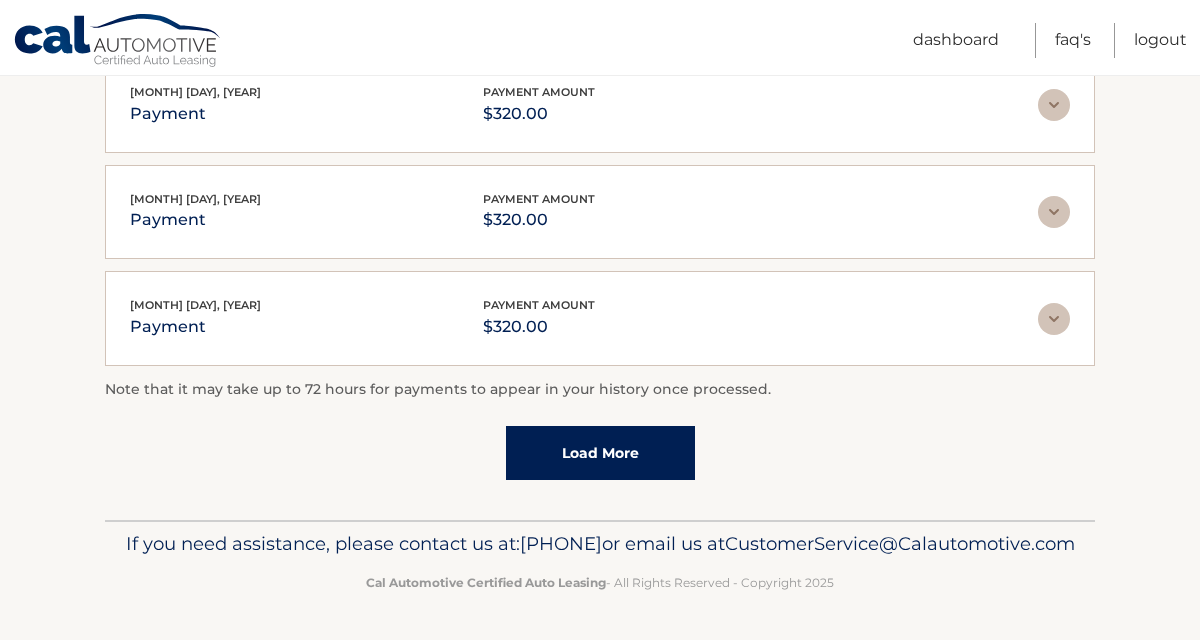 click on "Load More" at bounding box center (600, 453) 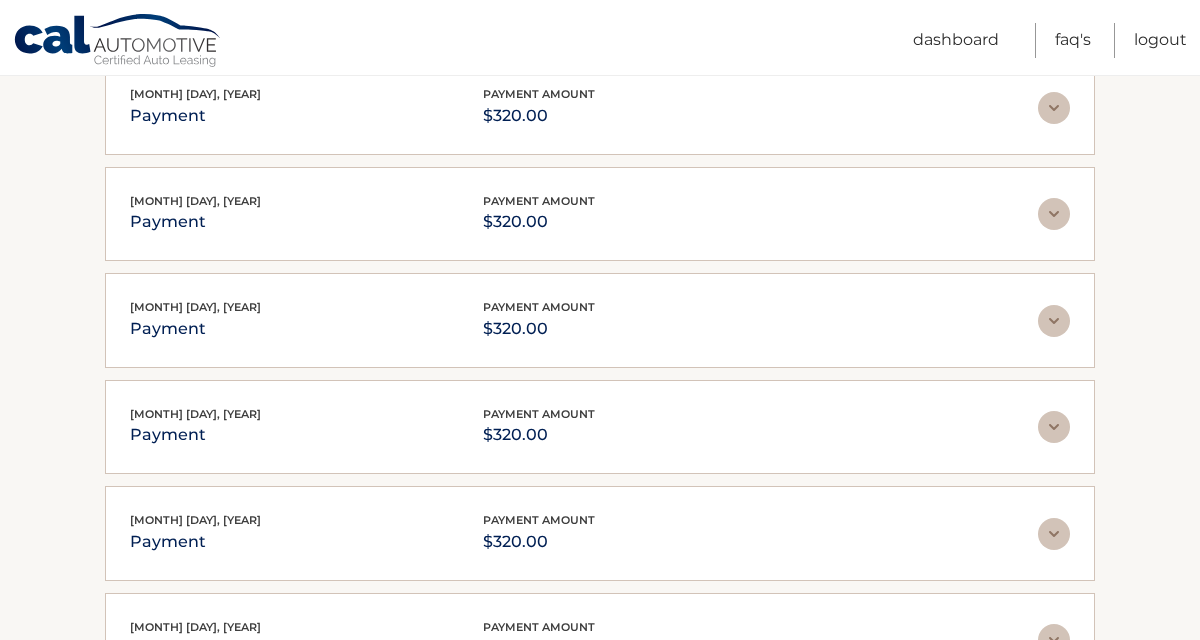 scroll, scrollTop: 2490, scrollLeft: 0, axis: vertical 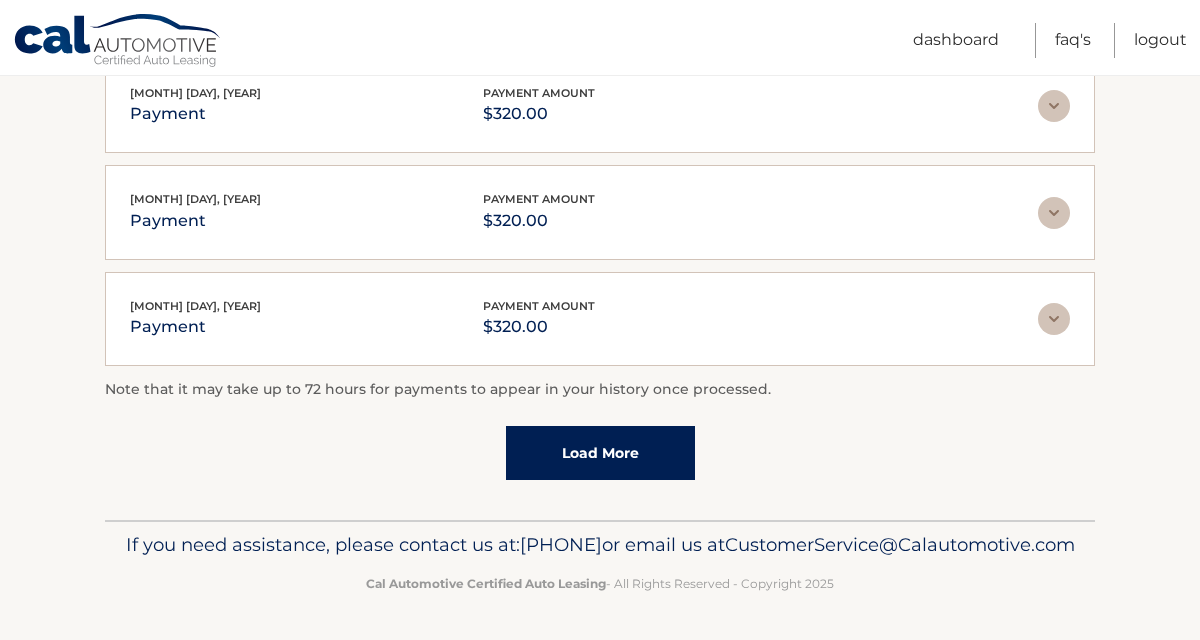 click on "Load More" at bounding box center (600, 453) 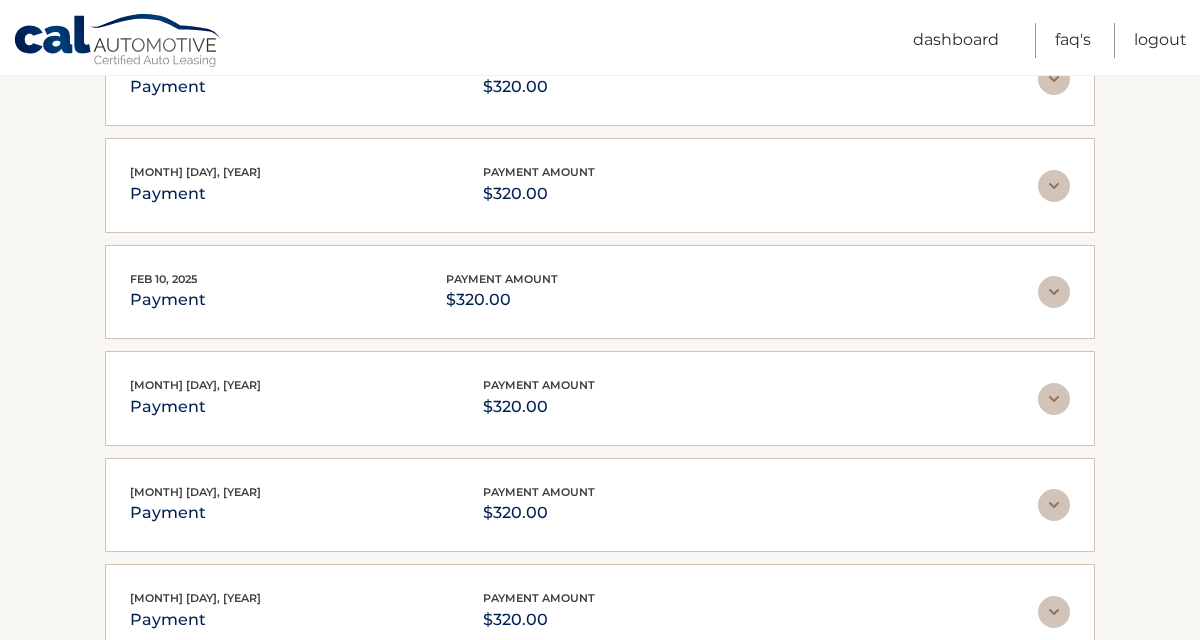 scroll, scrollTop: 0, scrollLeft: 0, axis: both 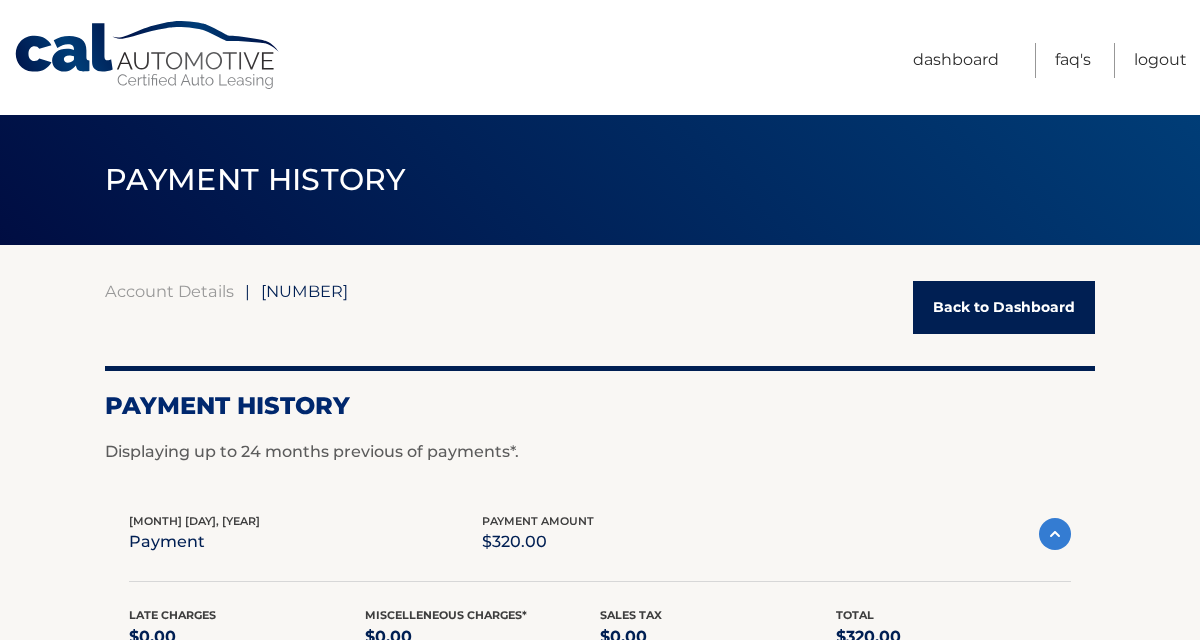 click on "Back to Dashboard" at bounding box center (1004, 307) 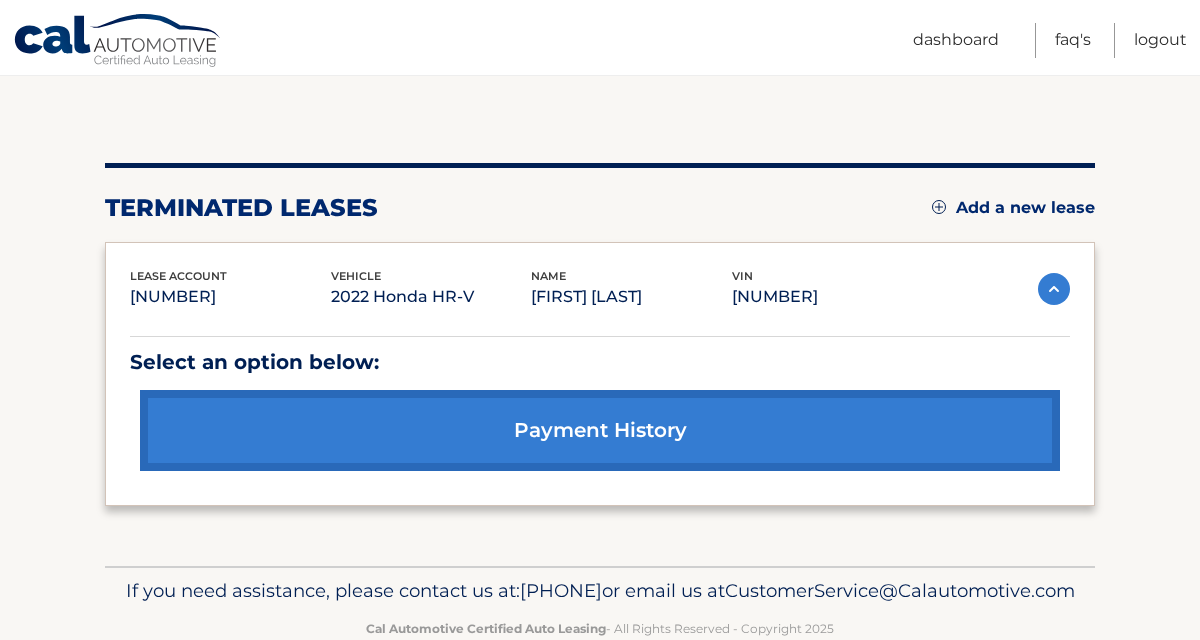 scroll, scrollTop: 165, scrollLeft: 0, axis: vertical 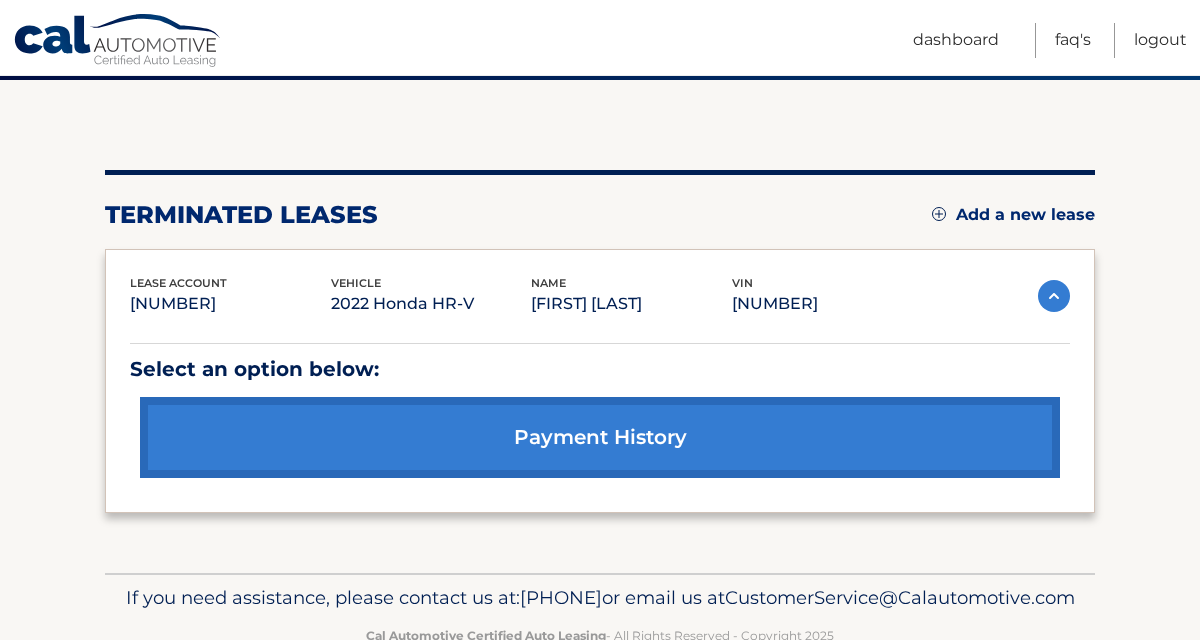 click at bounding box center [1054, 296] 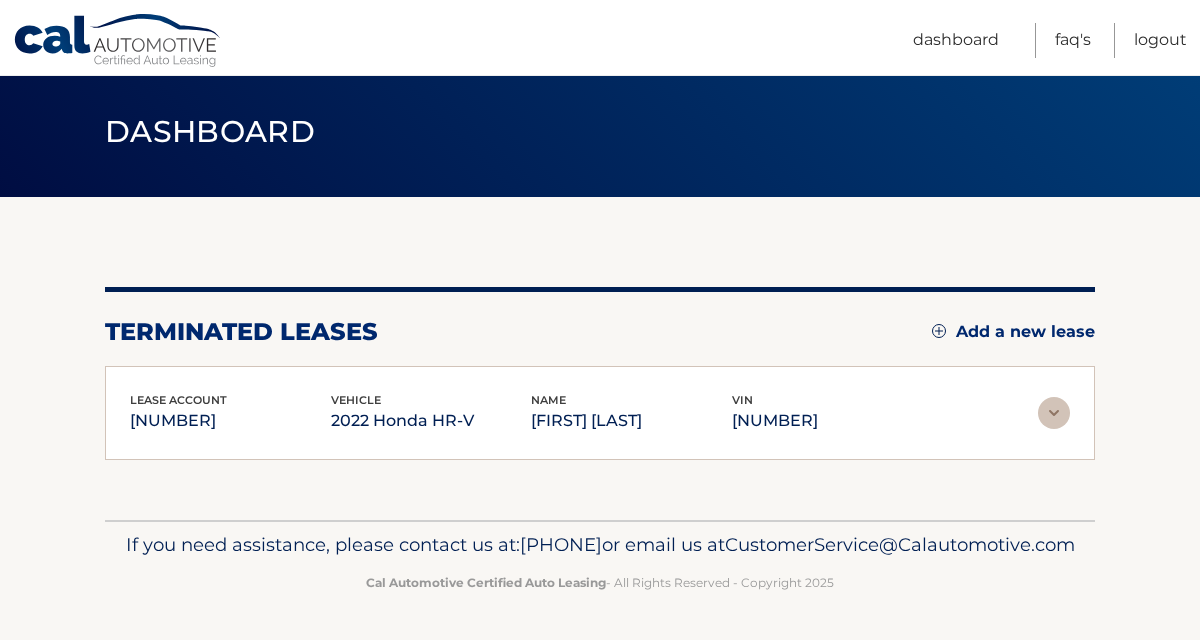 scroll, scrollTop: 79, scrollLeft: 0, axis: vertical 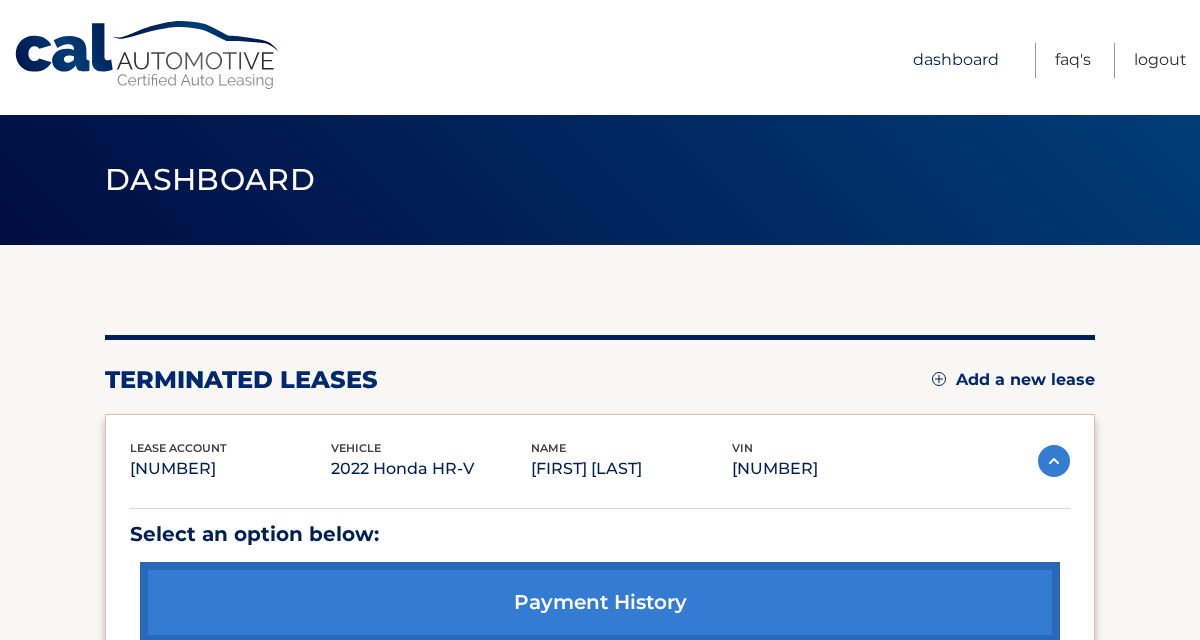click on "Dashboard" at bounding box center (956, 60) 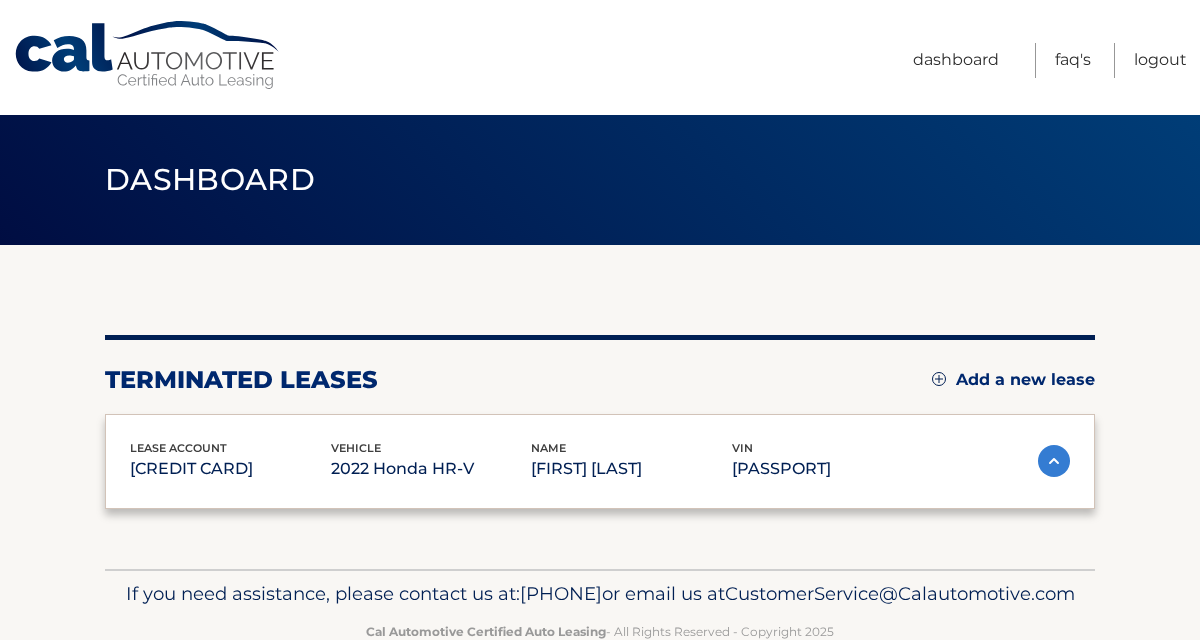 scroll, scrollTop: 0, scrollLeft: 0, axis: both 